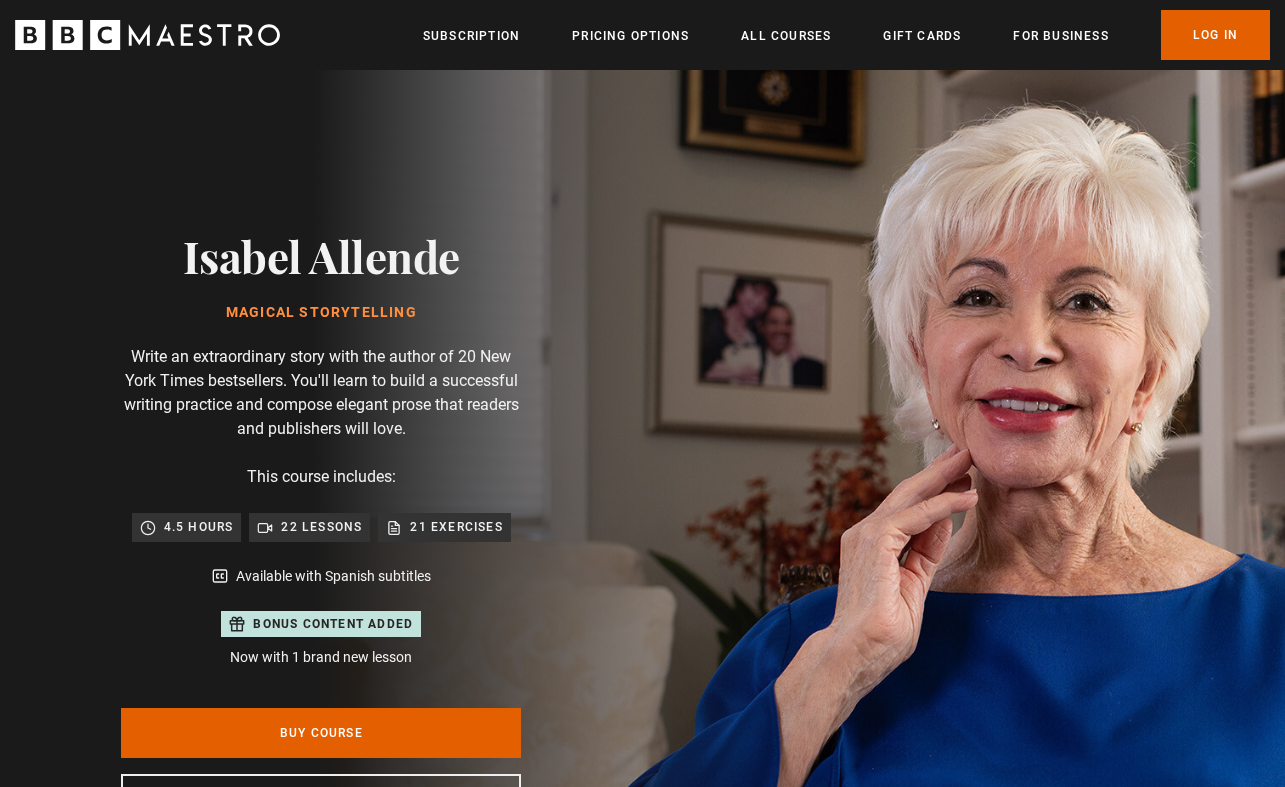 scroll, scrollTop: 0, scrollLeft: 0, axis: both 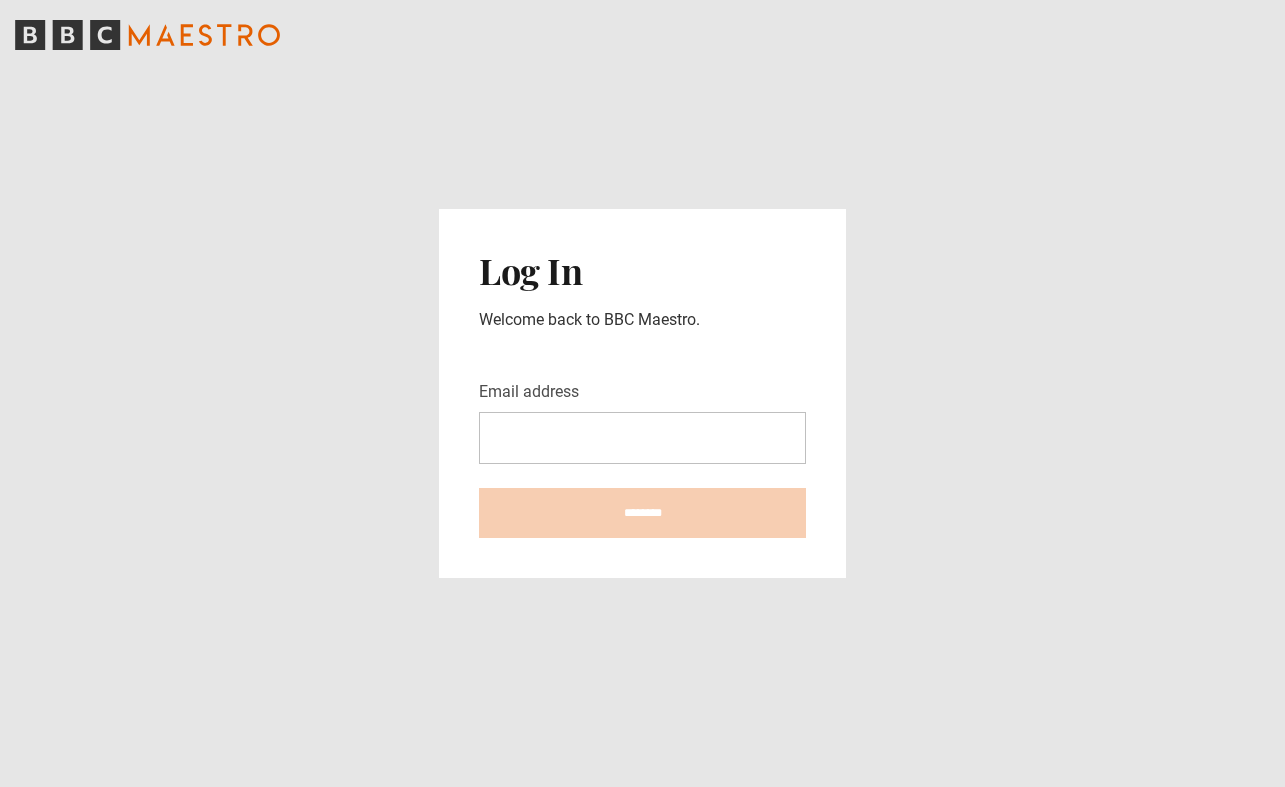 click at bounding box center [642, 35] 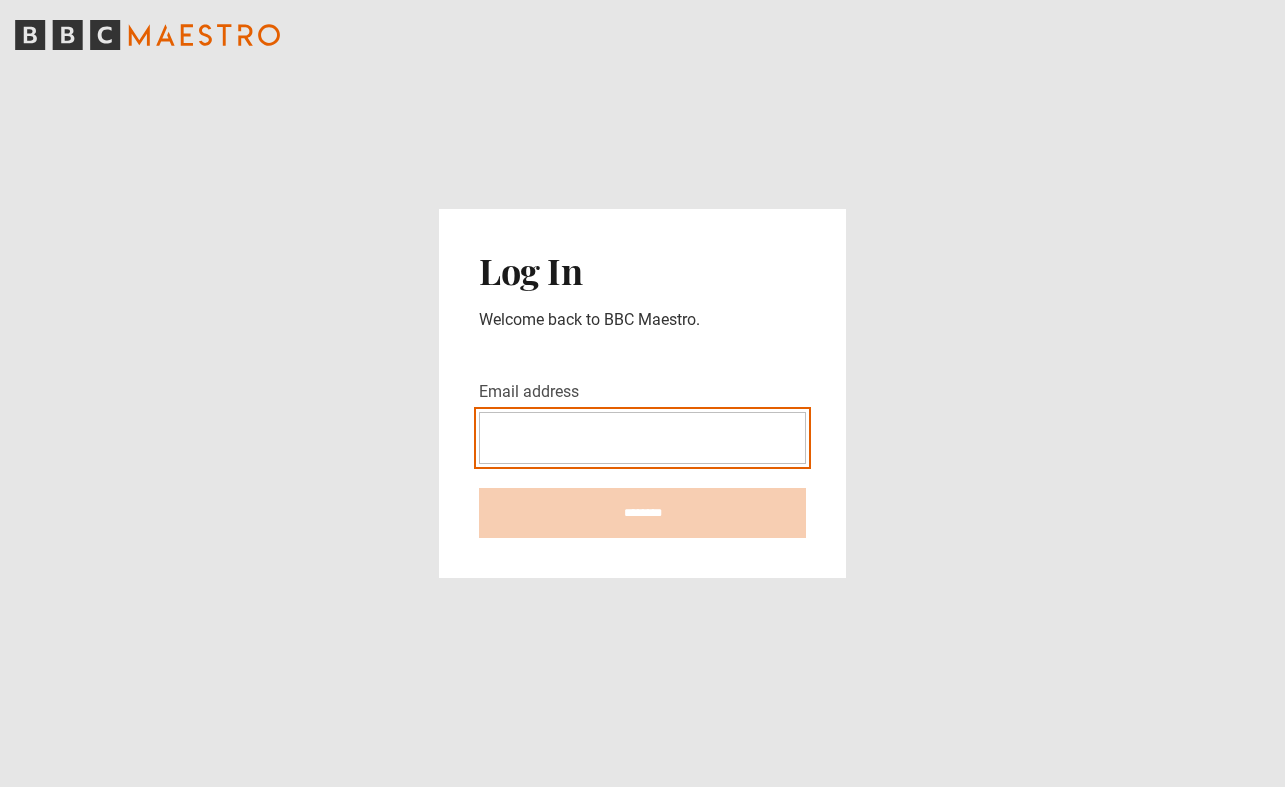 scroll, scrollTop: 0, scrollLeft: 0, axis: both 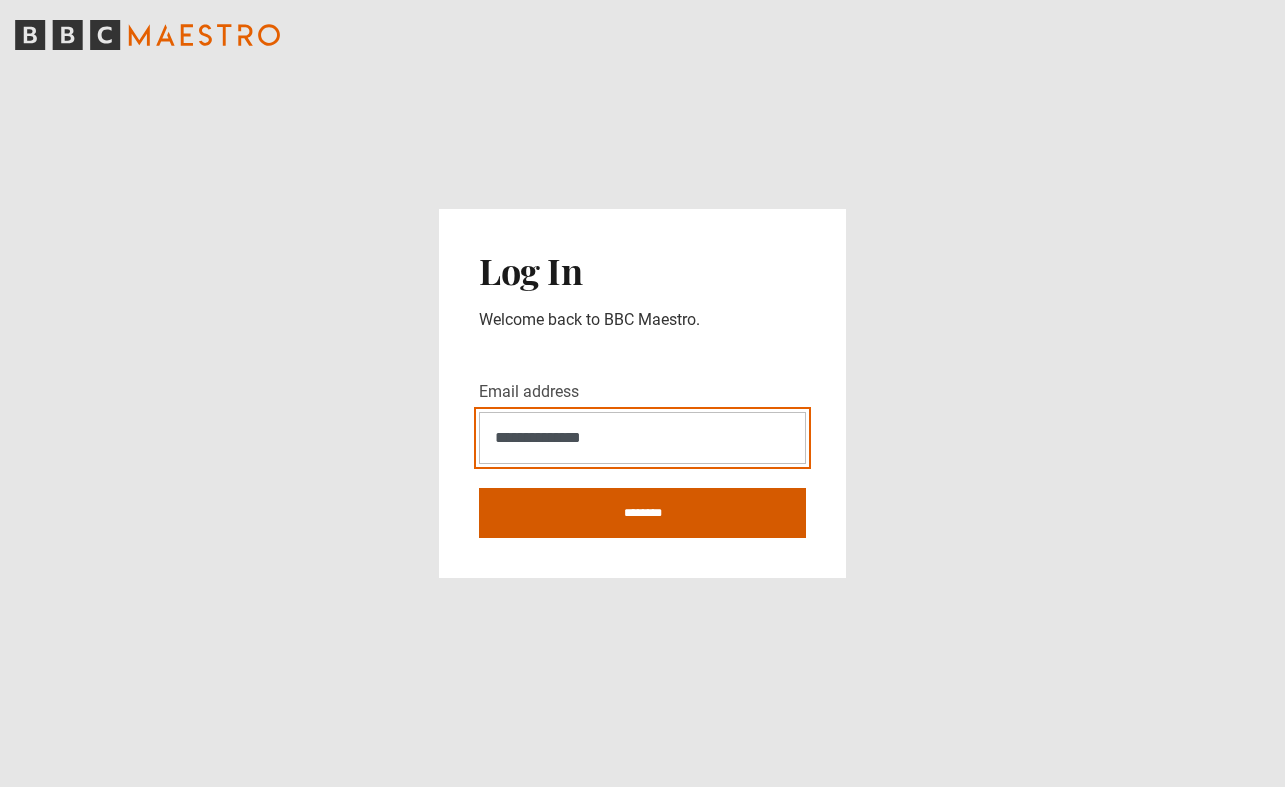 type on "**********" 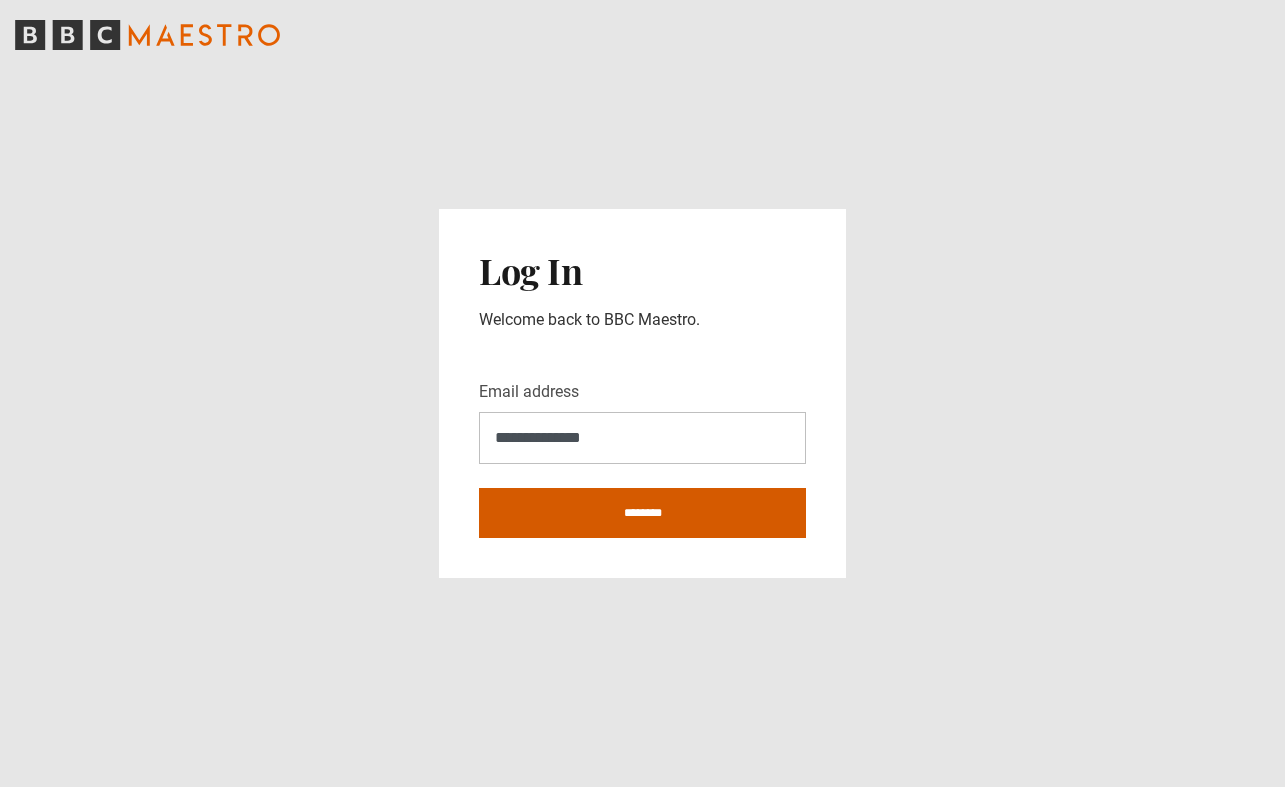 click on "********" at bounding box center [642, 513] 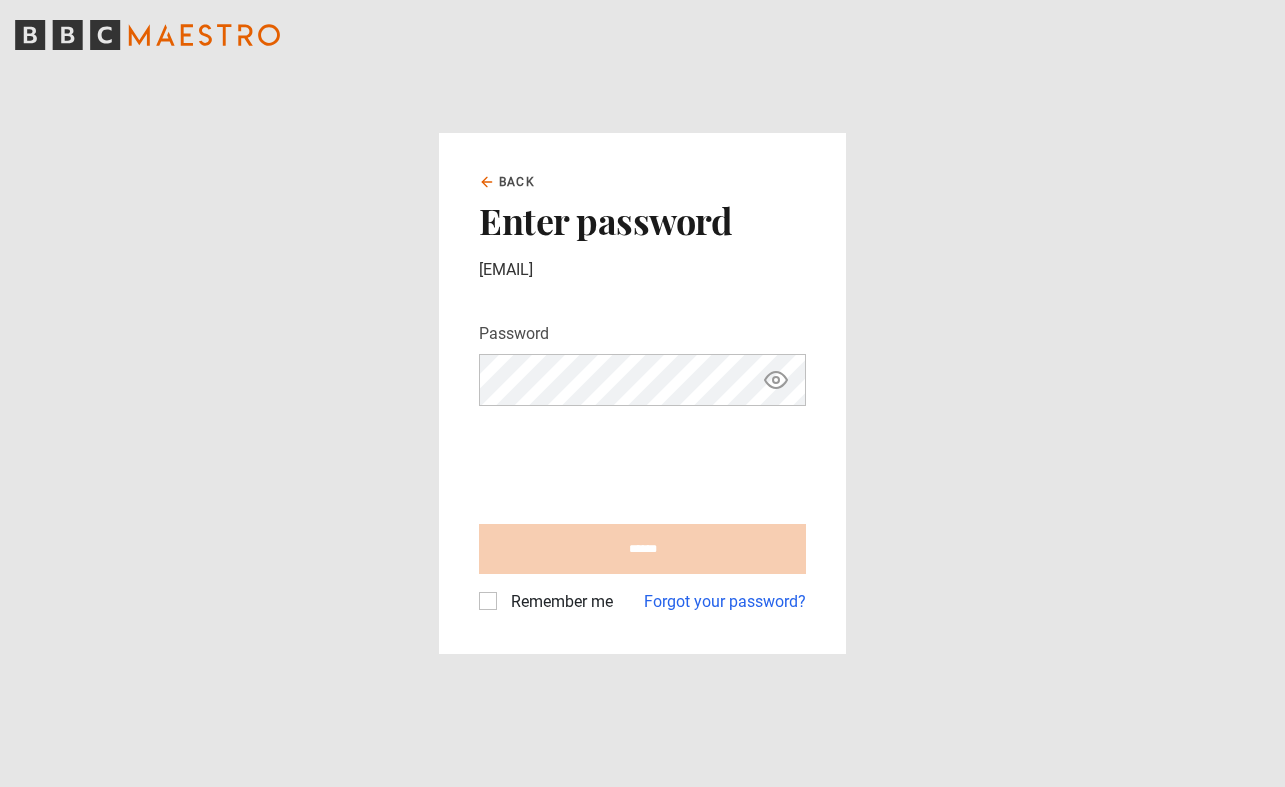 scroll, scrollTop: 0, scrollLeft: 0, axis: both 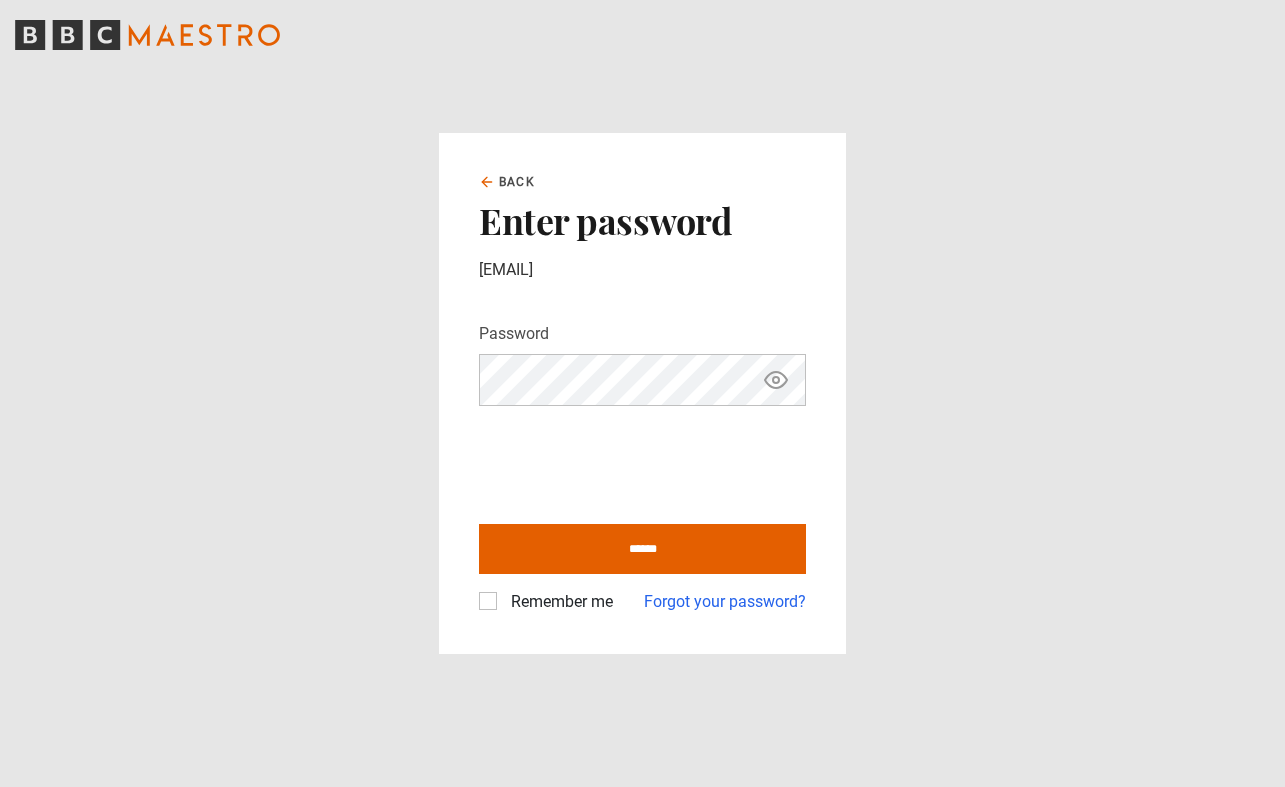 click on "Remember me" at bounding box center (558, 602) 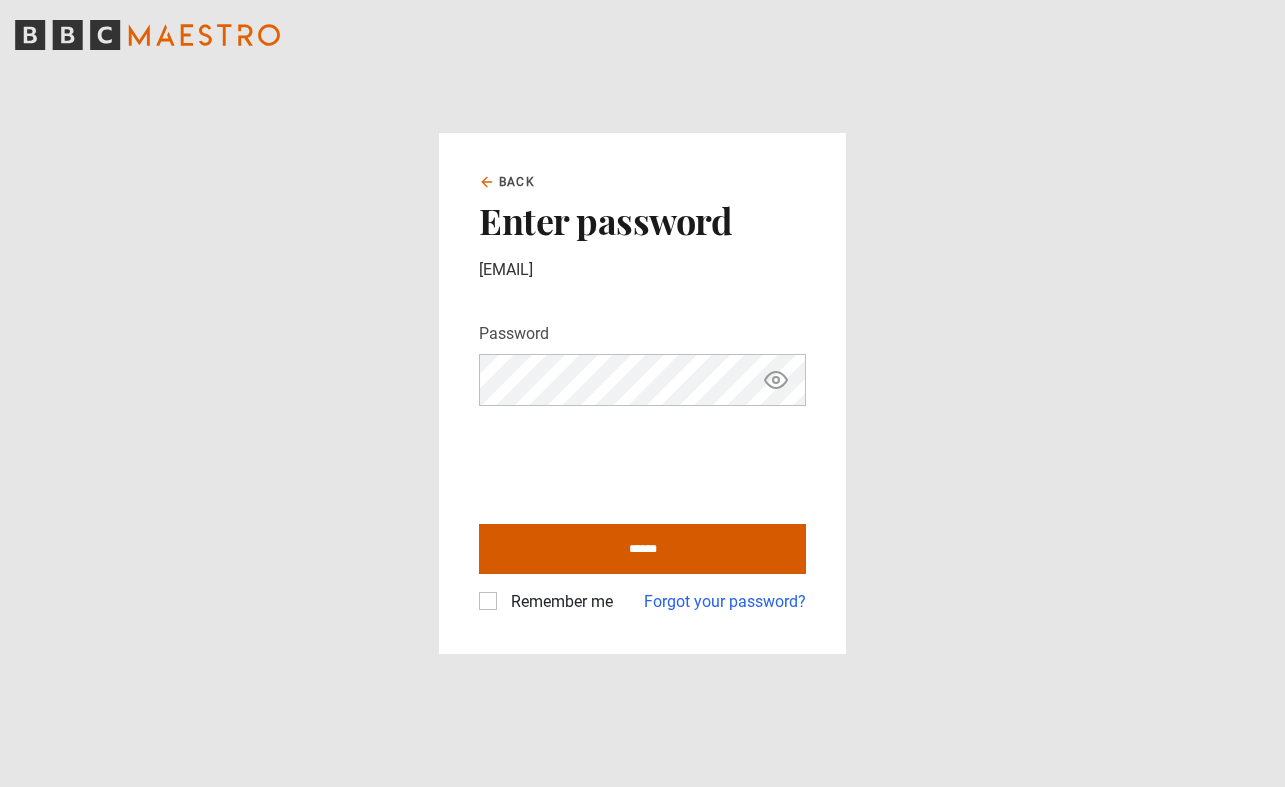 click on "******" at bounding box center [642, 549] 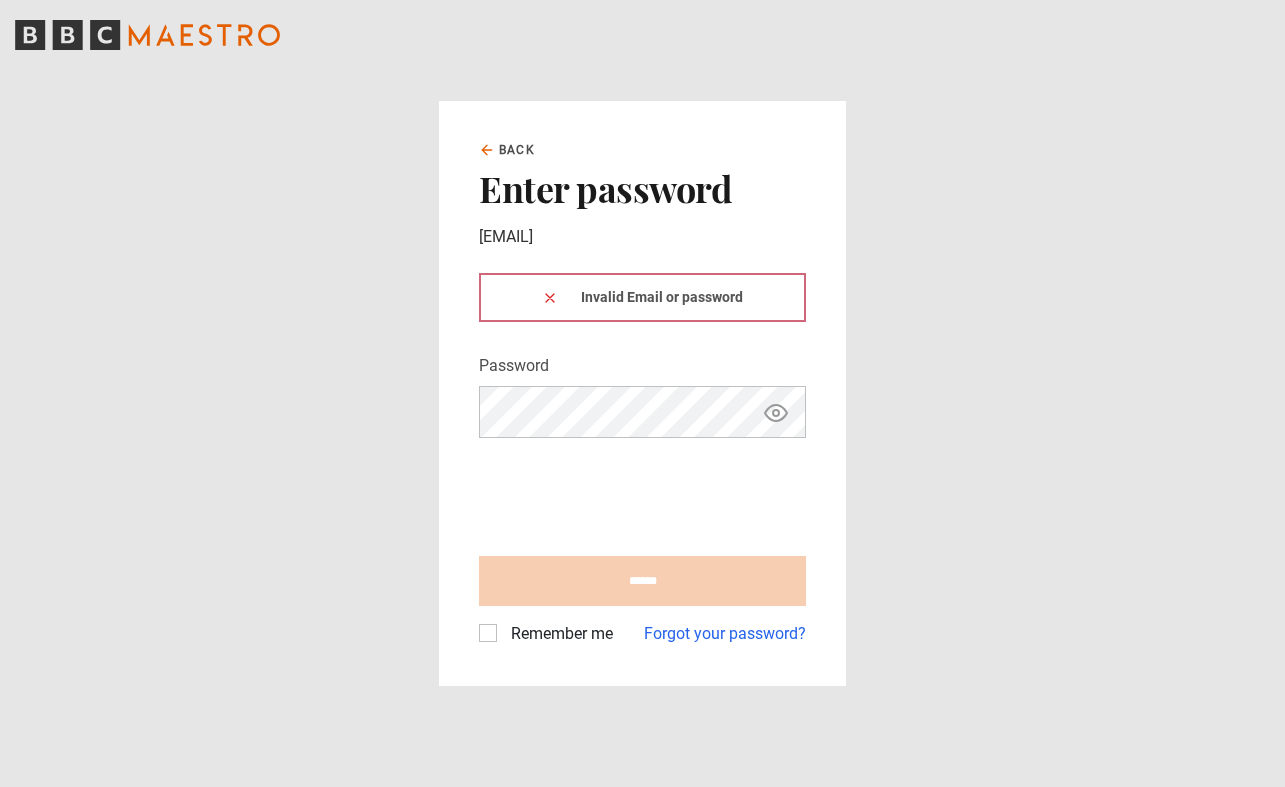 scroll, scrollTop: 0, scrollLeft: 0, axis: both 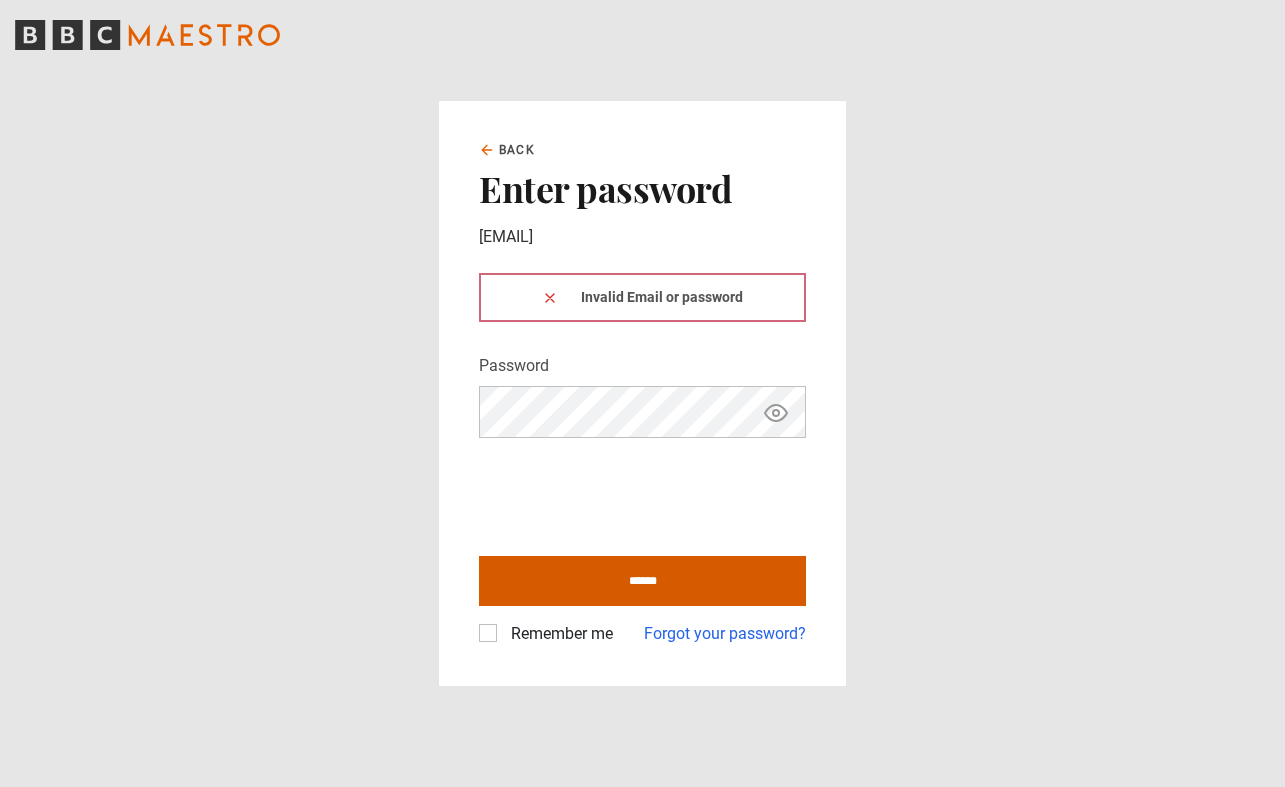 click on "******" at bounding box center [642, 581] 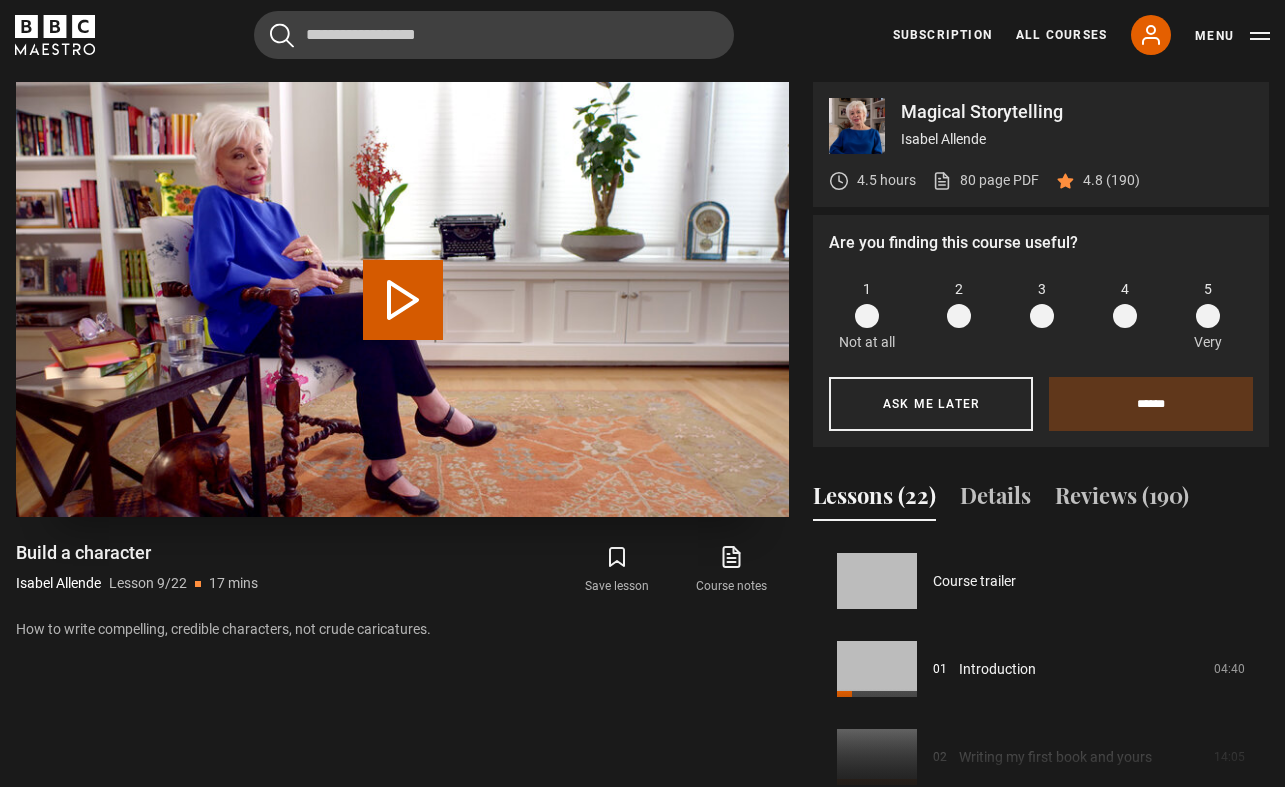scroll, scrollTop: 0, scrollLeft: 0, axis: both 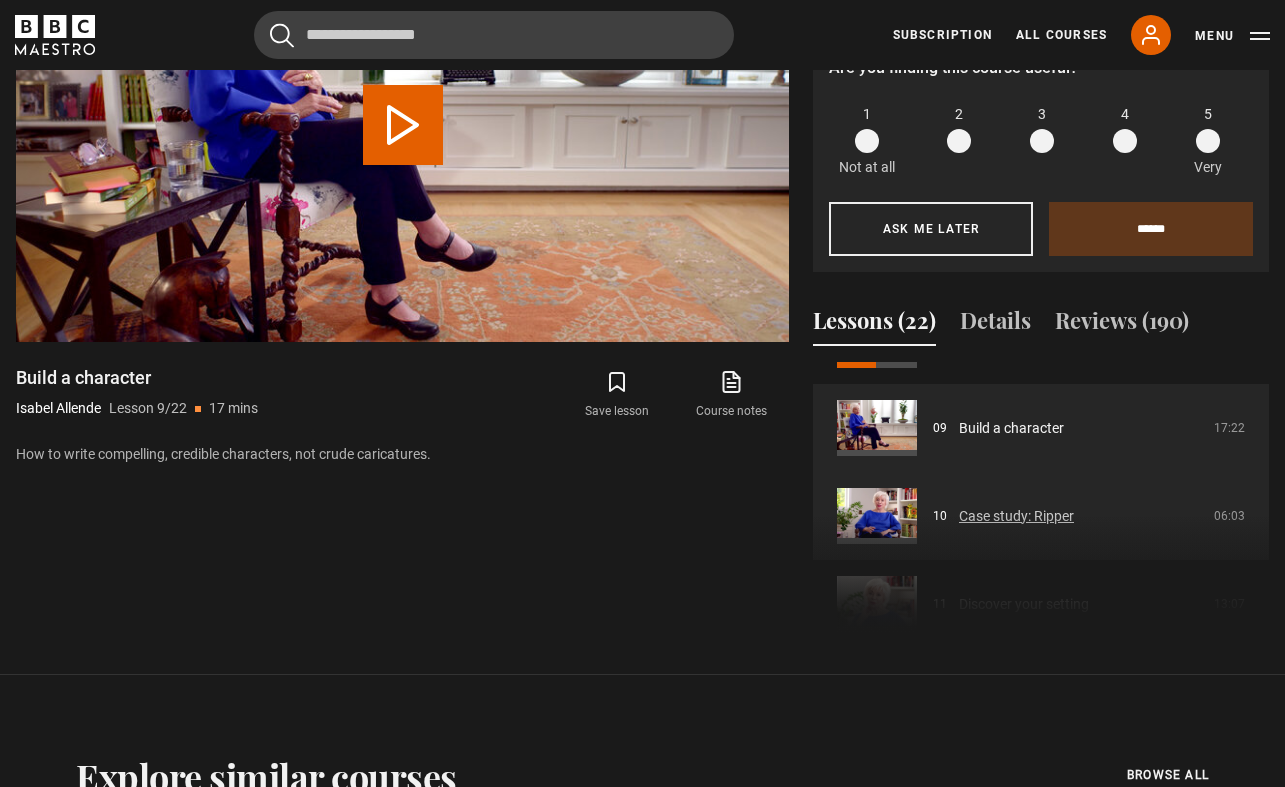 click on "Case study: Ripper" at bounding box center [1016, 516] 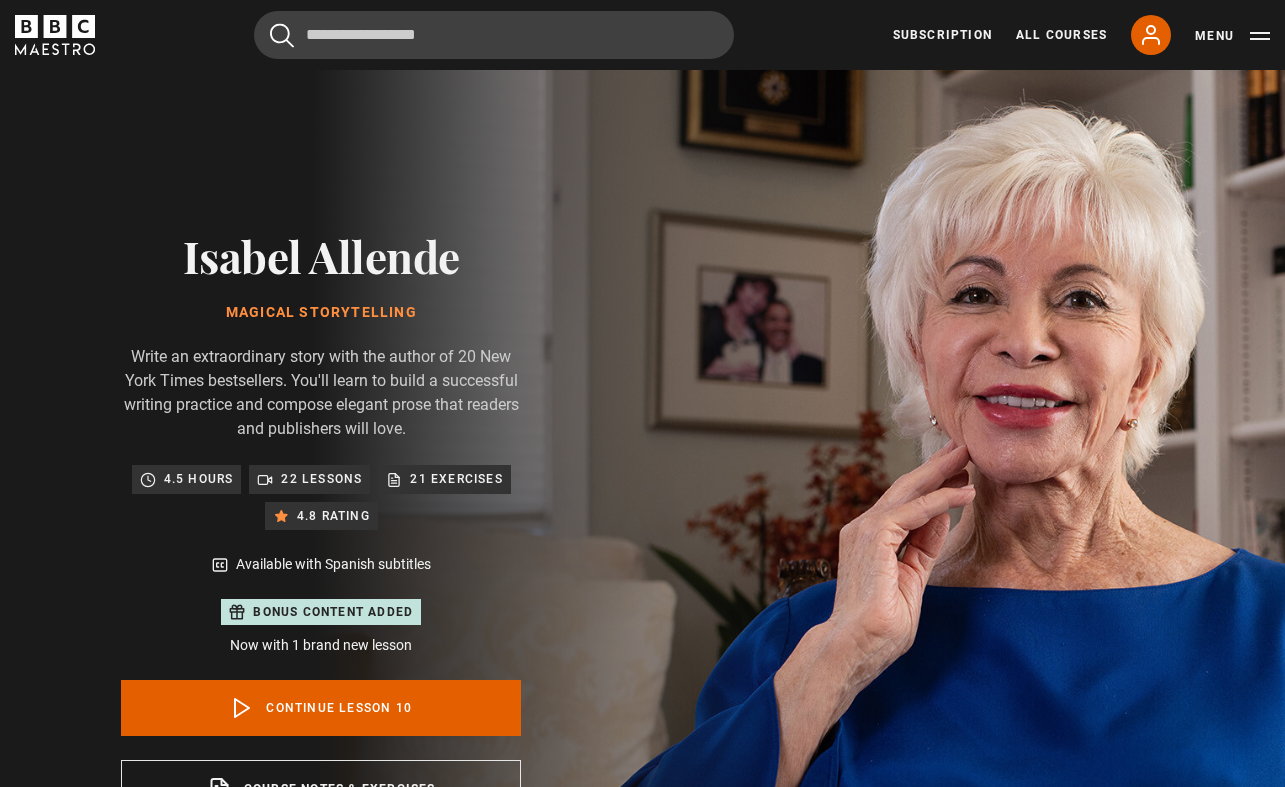scroll, scrollTop: 976, scrollLeft: 0, axis: vertical 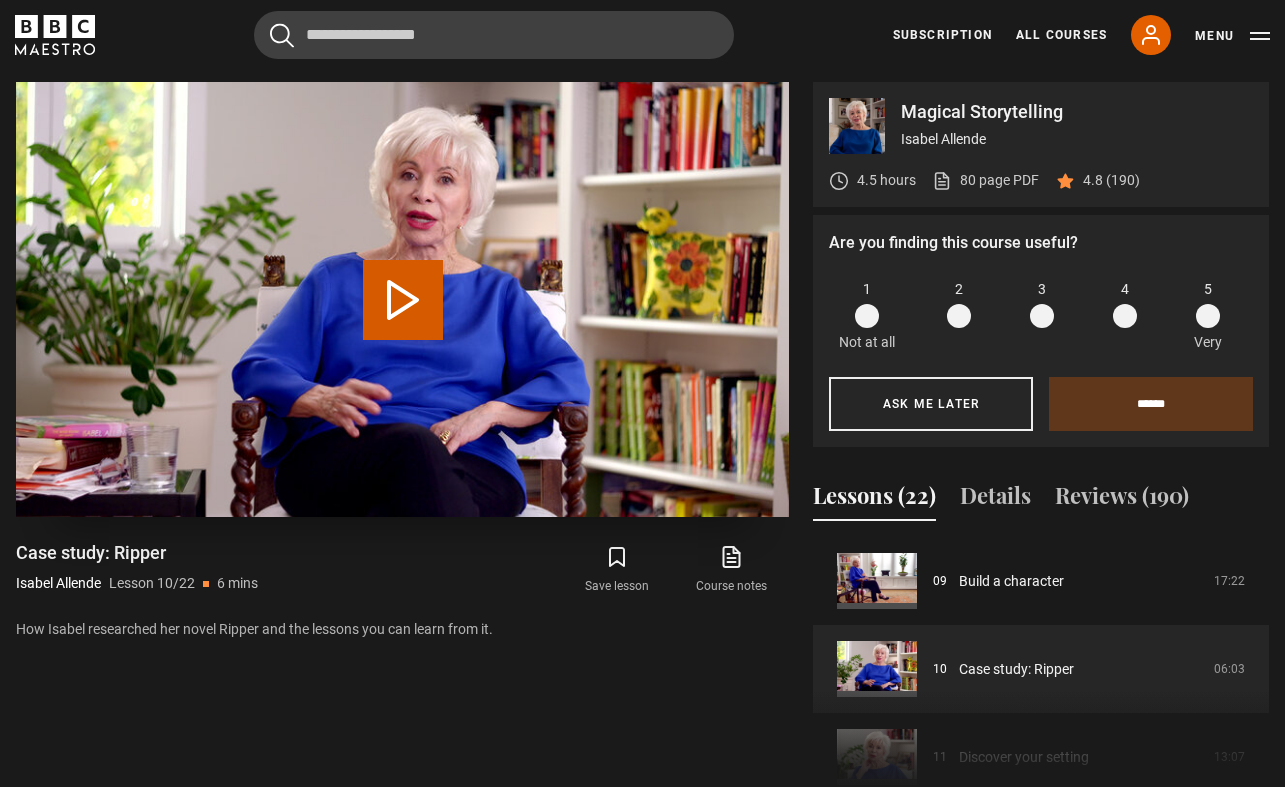 click on "Play Lesson Case study: Ripper" at bounding box center (403, 300) 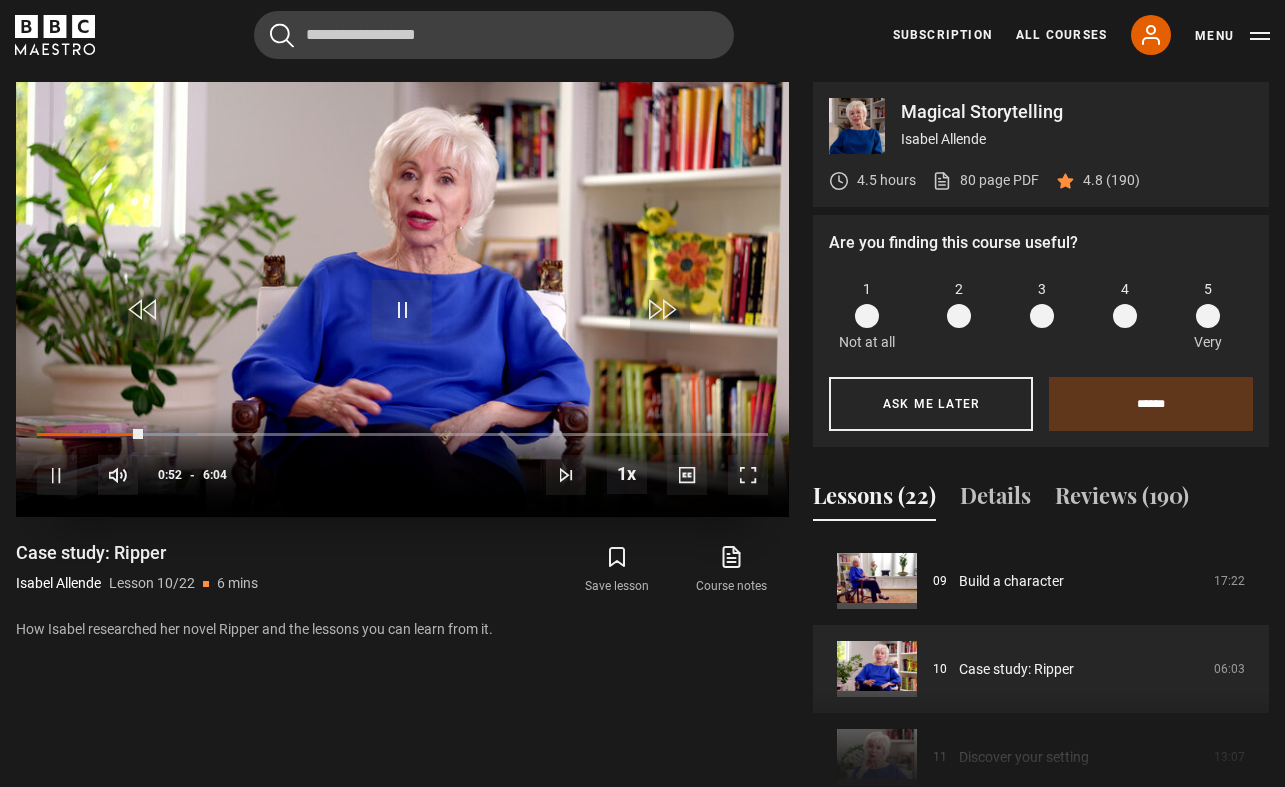 click at bounding box center (57, 475) 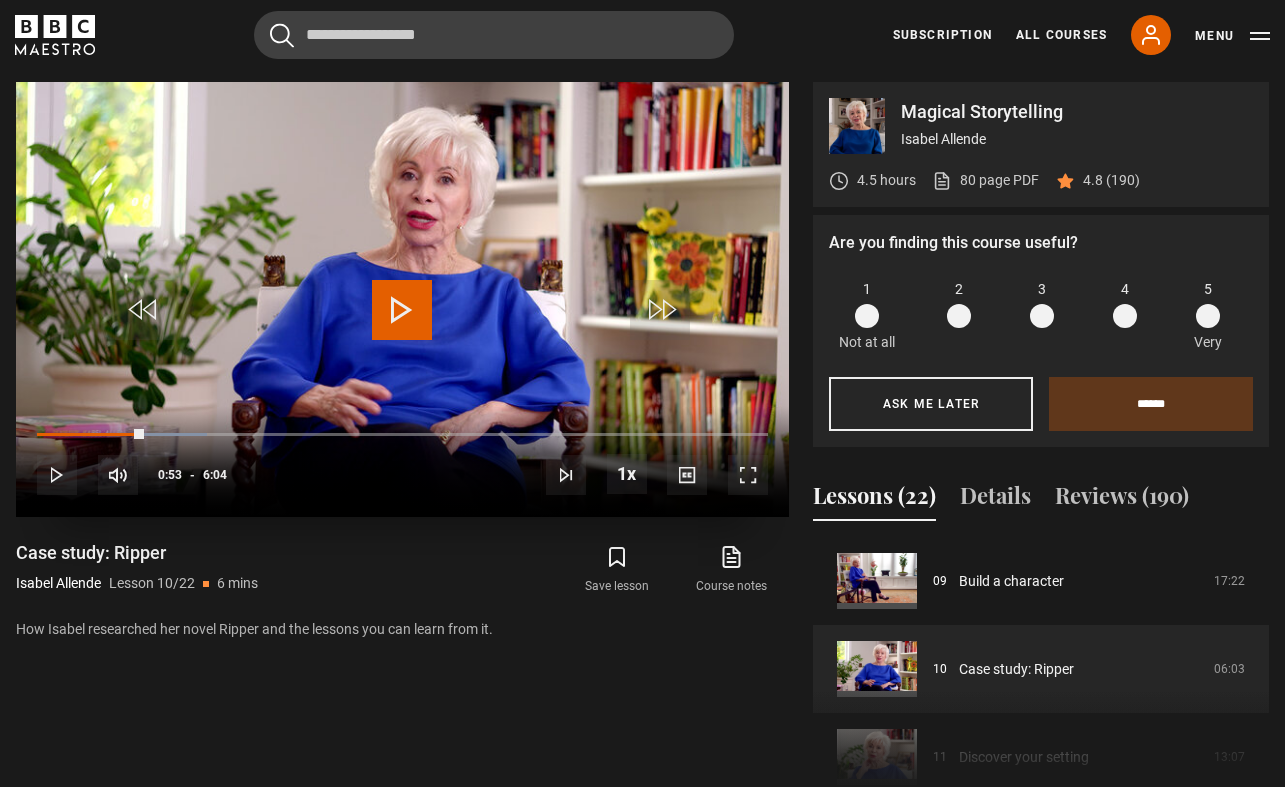 click at bounding box center [57, 475] 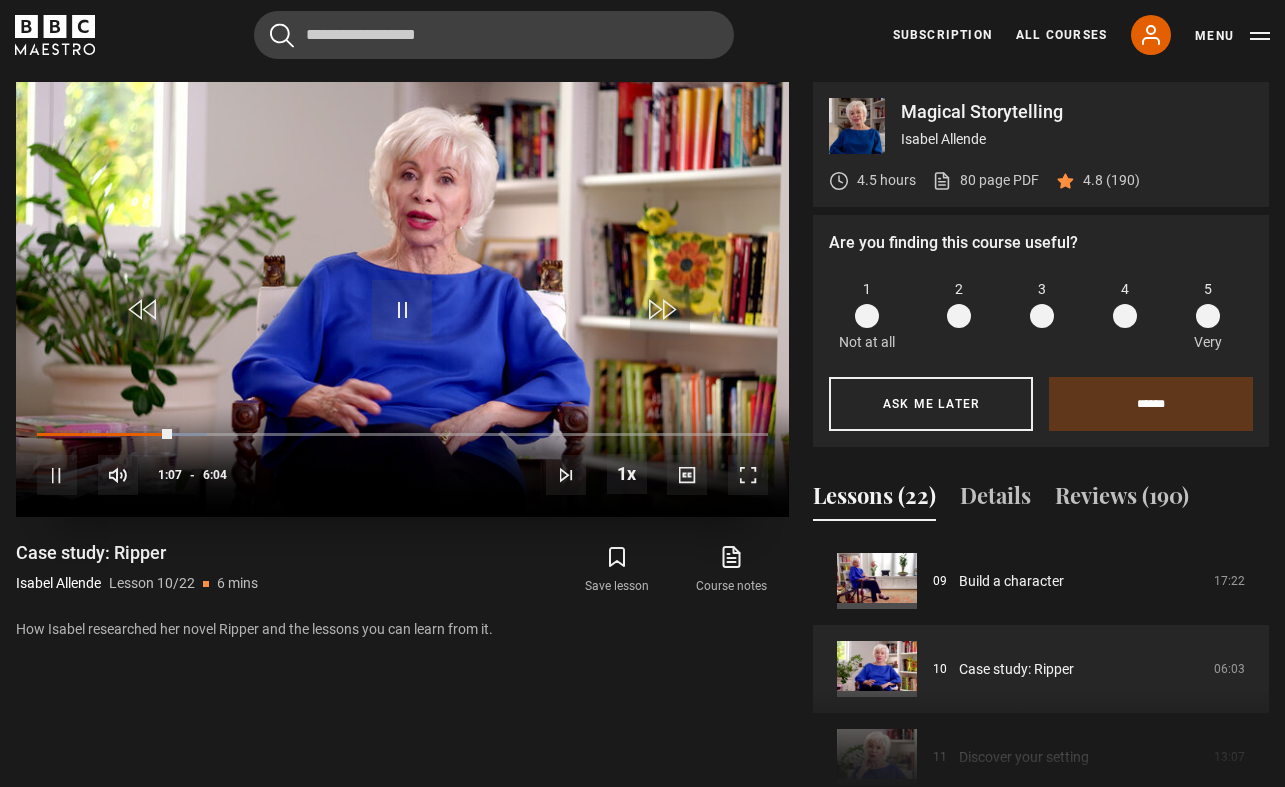 click at bounding box center [57, 475] 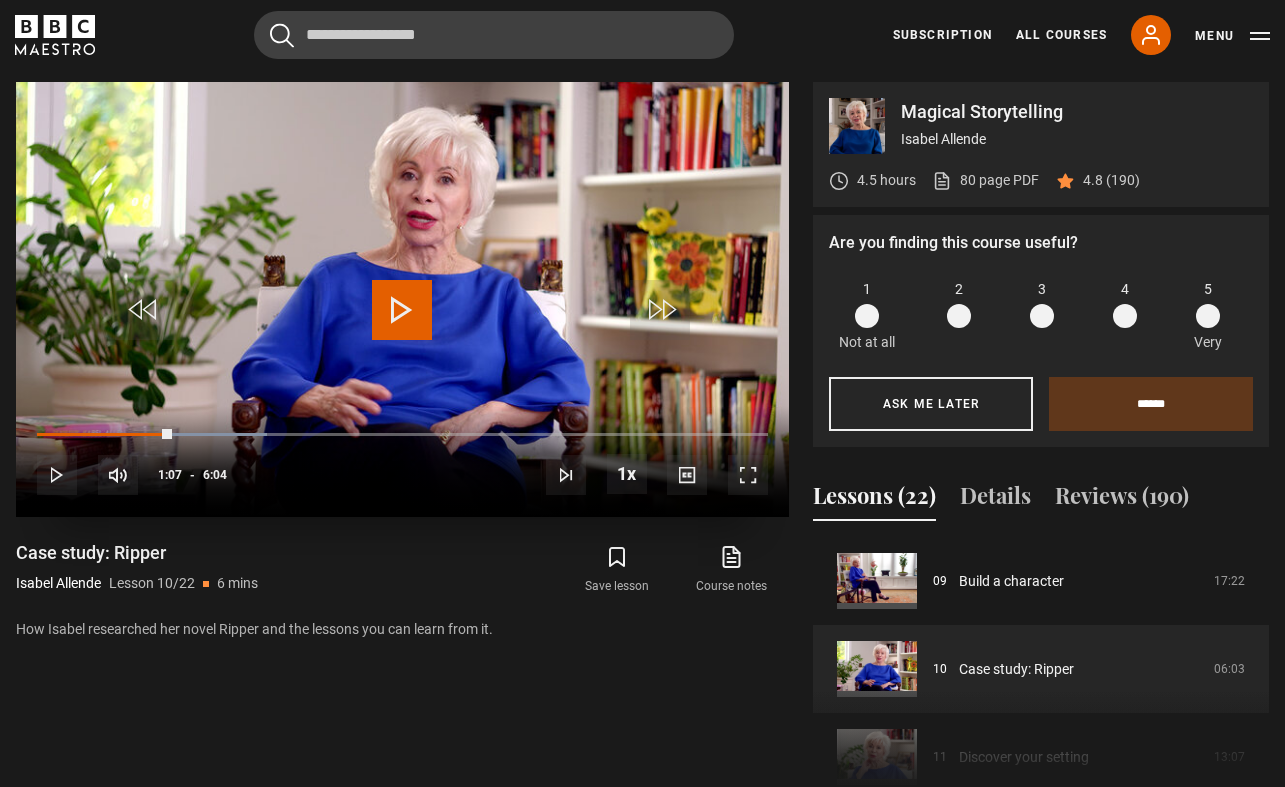 click at bounding box center [57, 475] 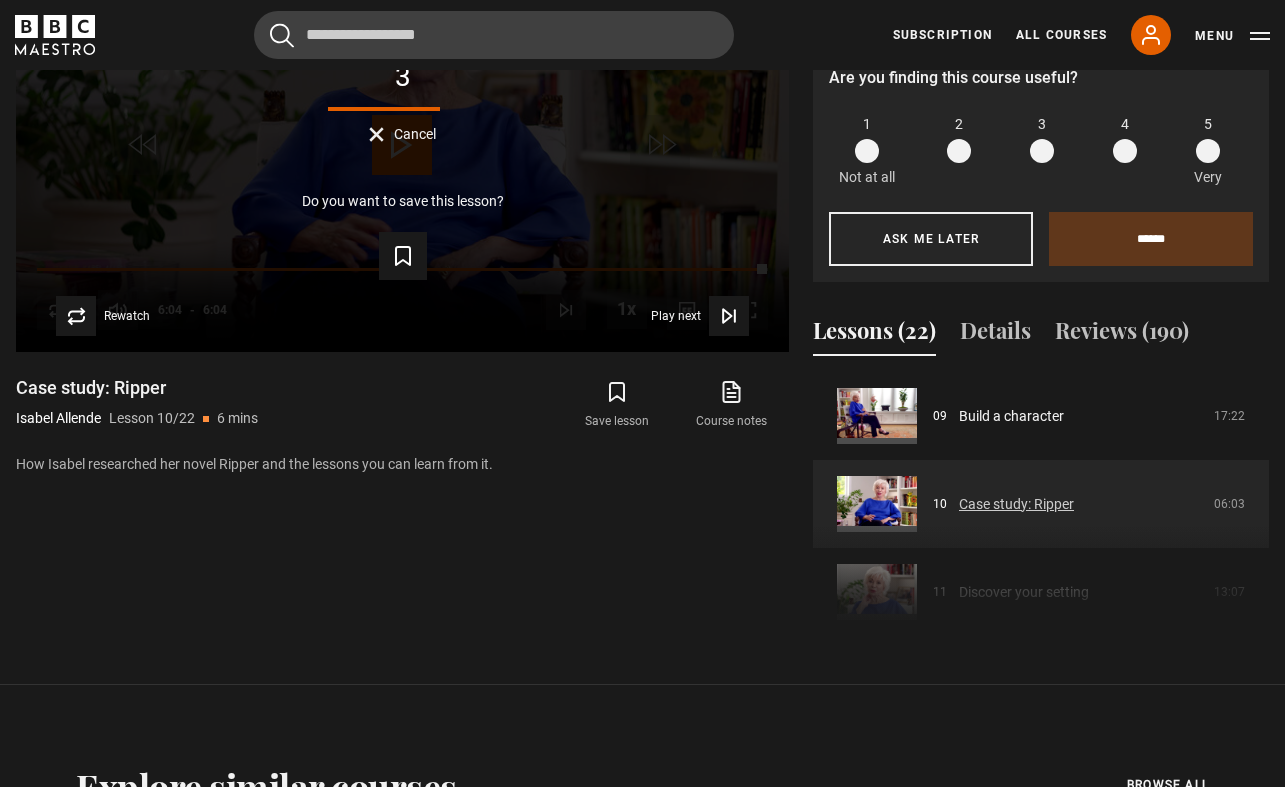 scroll, scrollTop: 1142, scrollLeft: 0, axis: vertical 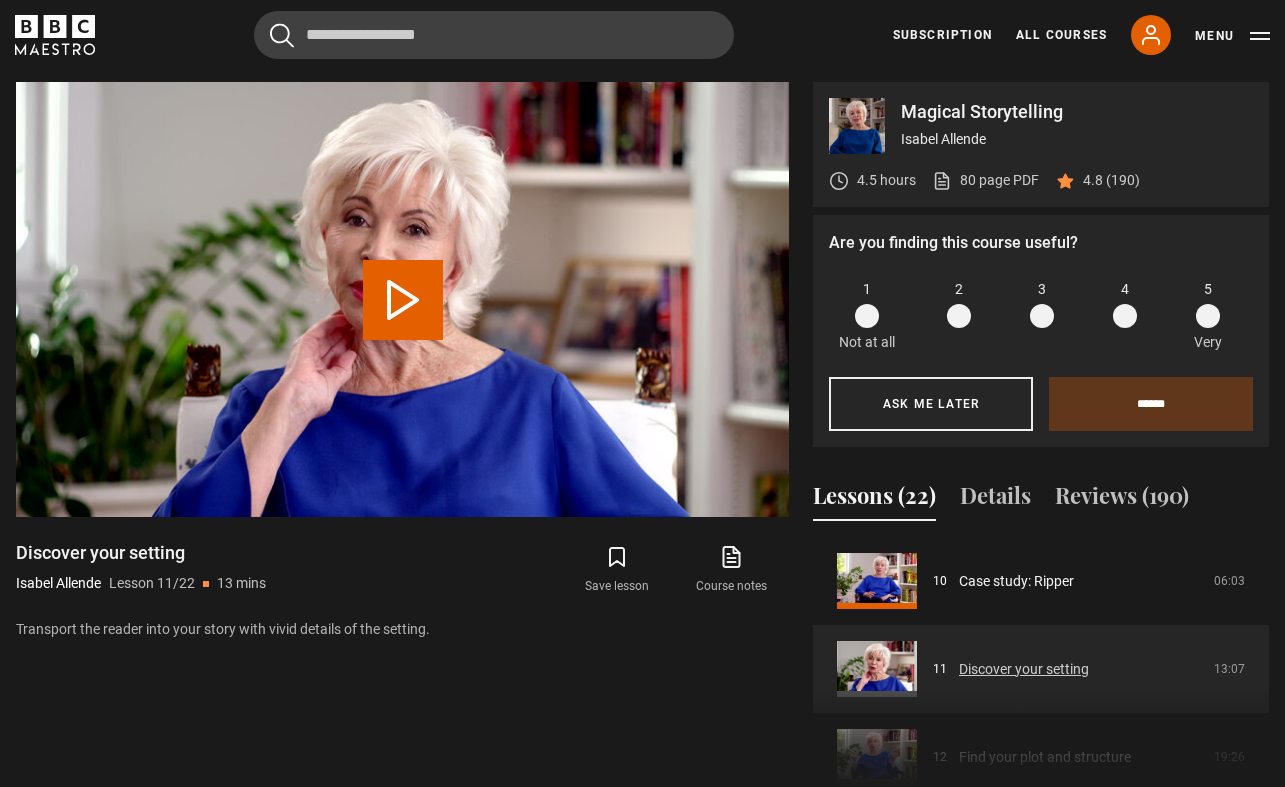 click on "Discover your setting" at bounding box center (1024, 669) 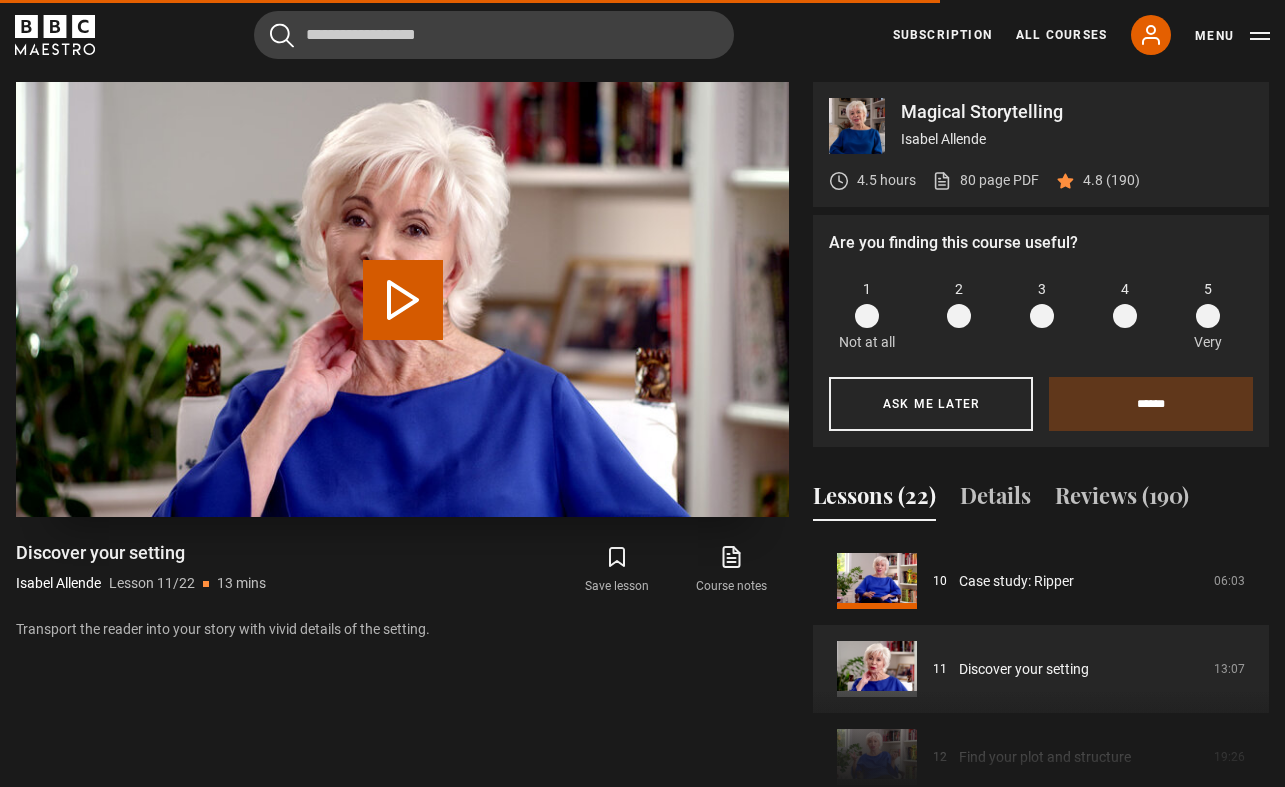 scroll, scrollTop: 1039, scrollLeft: 0, axis: vertical 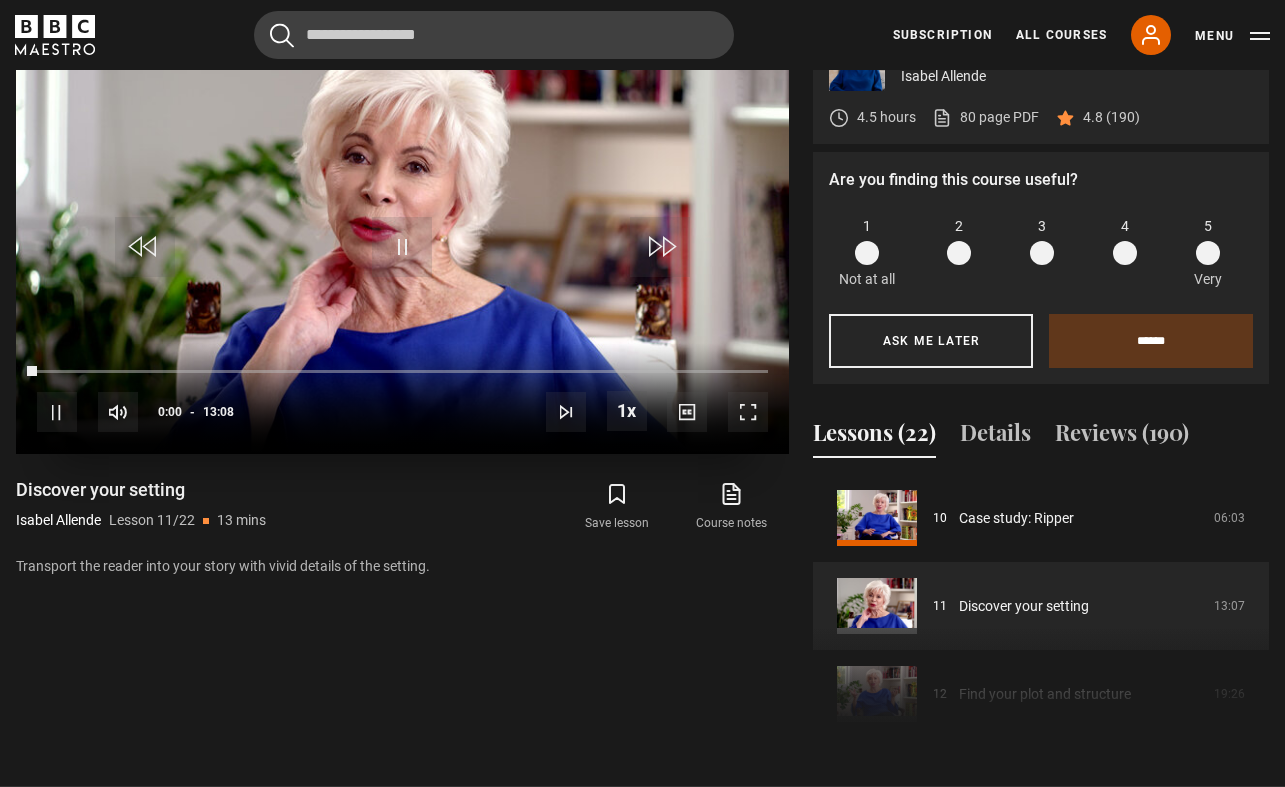click at bounding box center [402, 247] 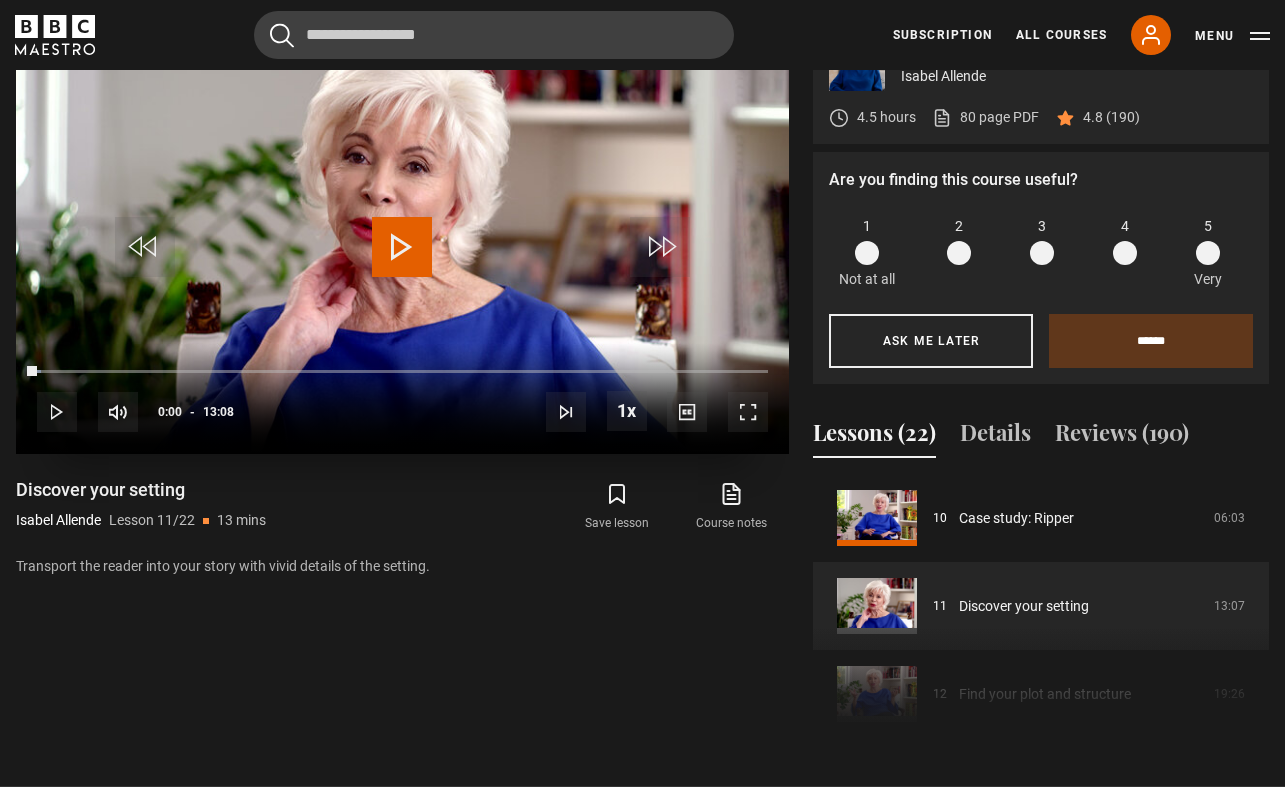 click at bounding box center (57, 412) 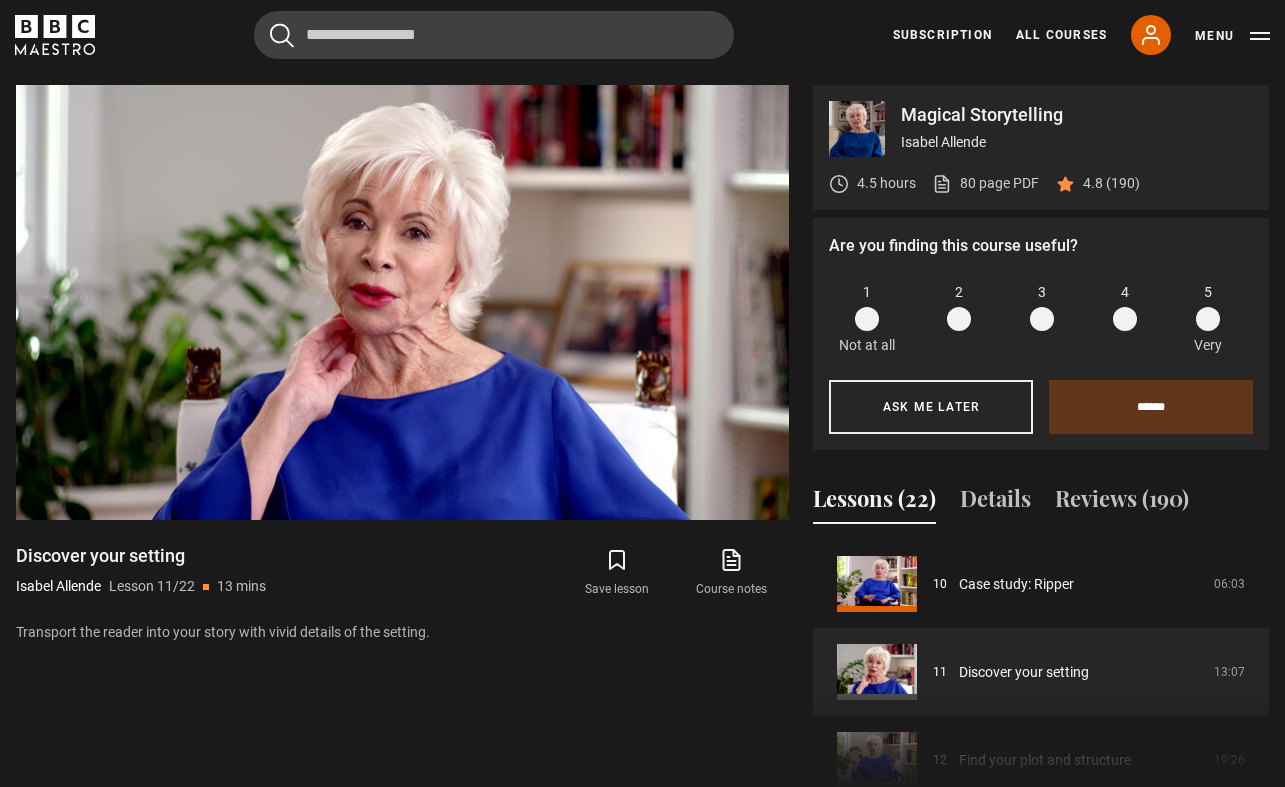 scroll, scrollTop: 971, scrollLeft: 0, axis: vertical 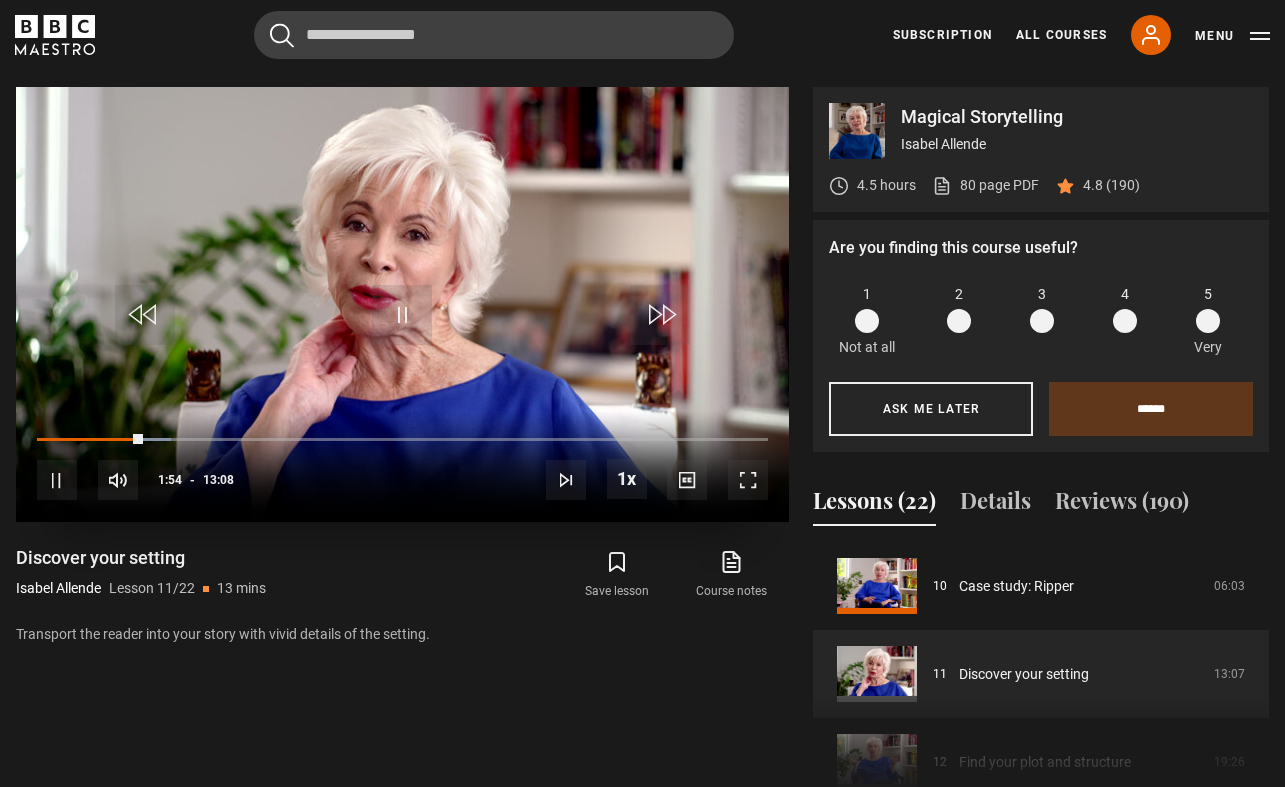 click at bounding box center [57, 480] 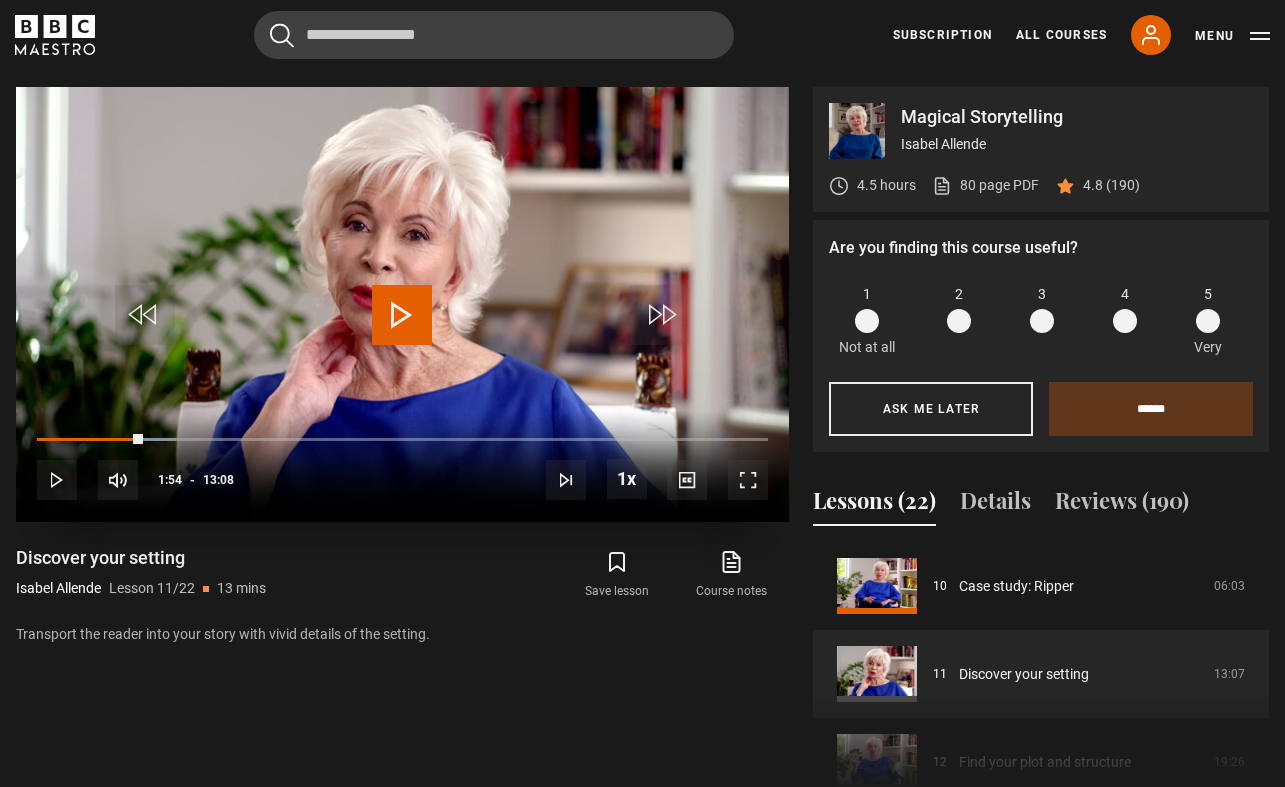 click at bounding box center (57, 480) 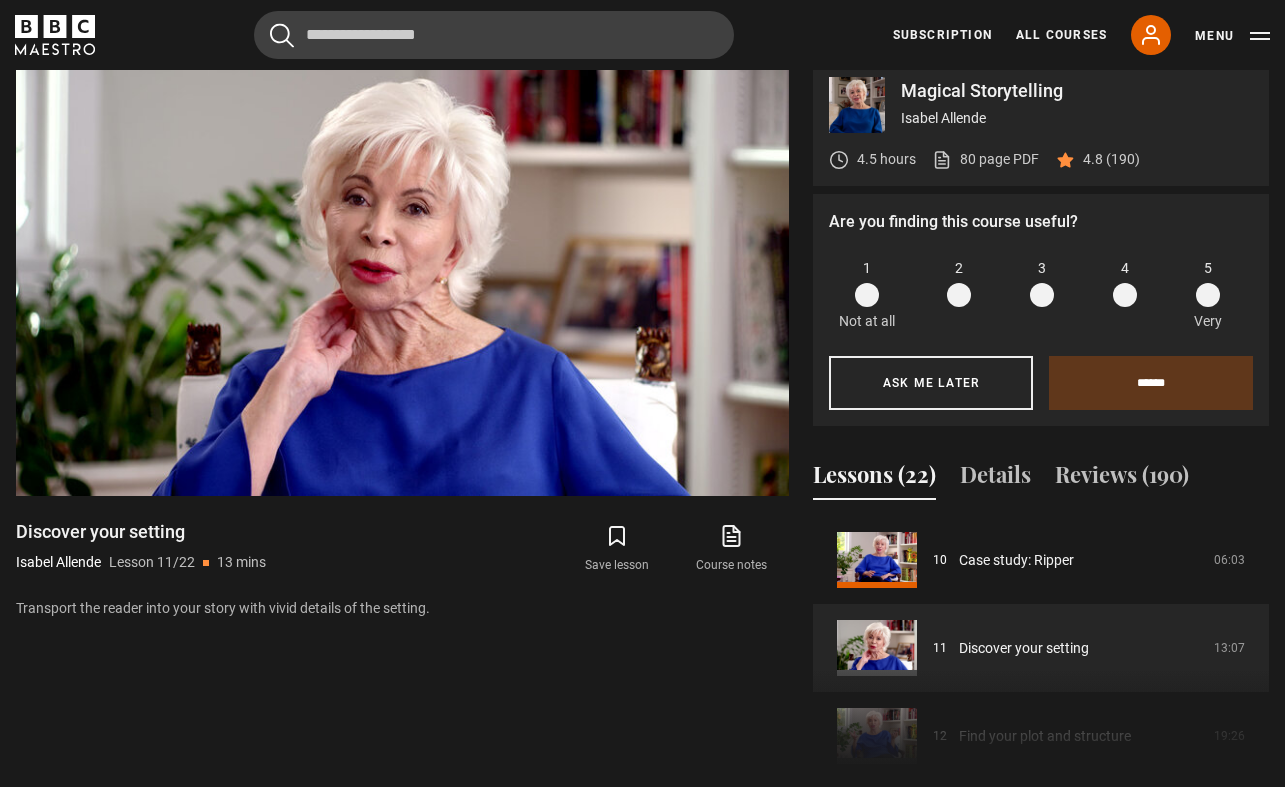 scroll, scrollTop: 996, scrollLeft: 0, axis: vertical 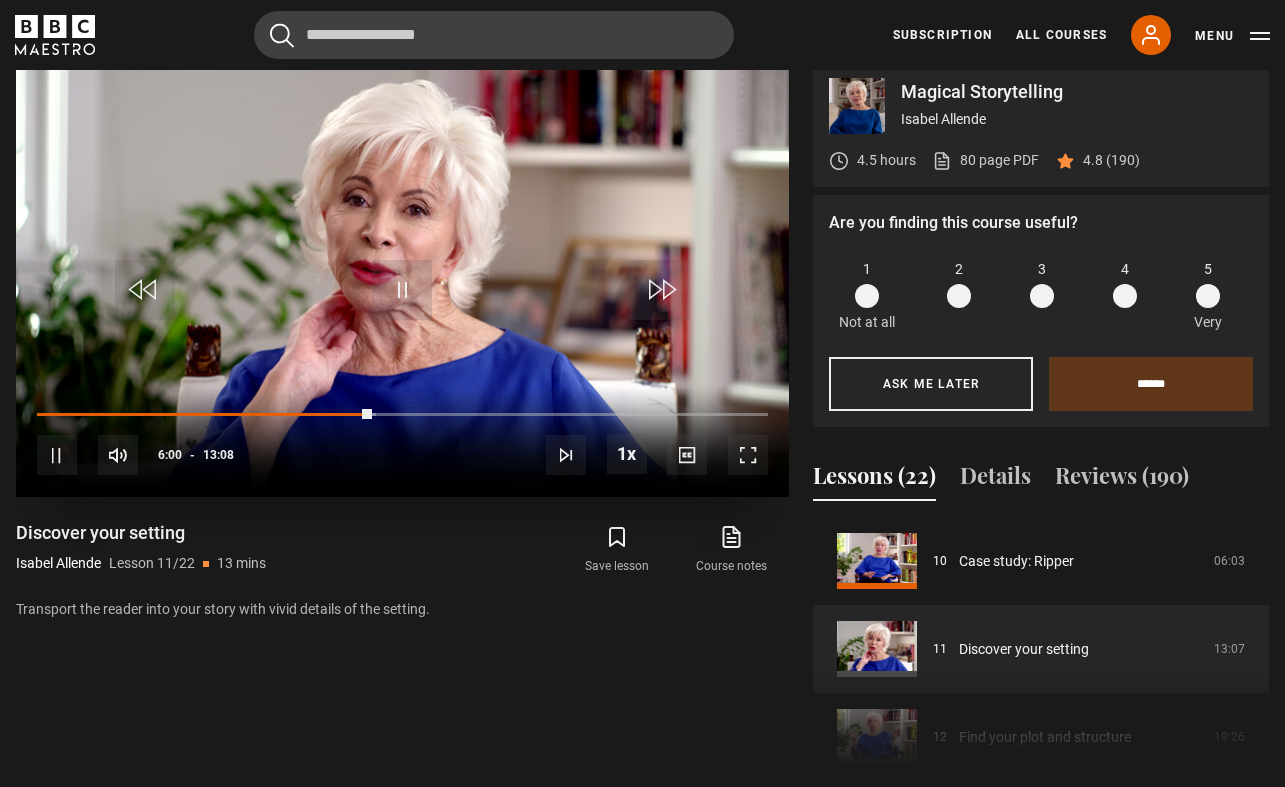 click at bounding box center (57, 455) 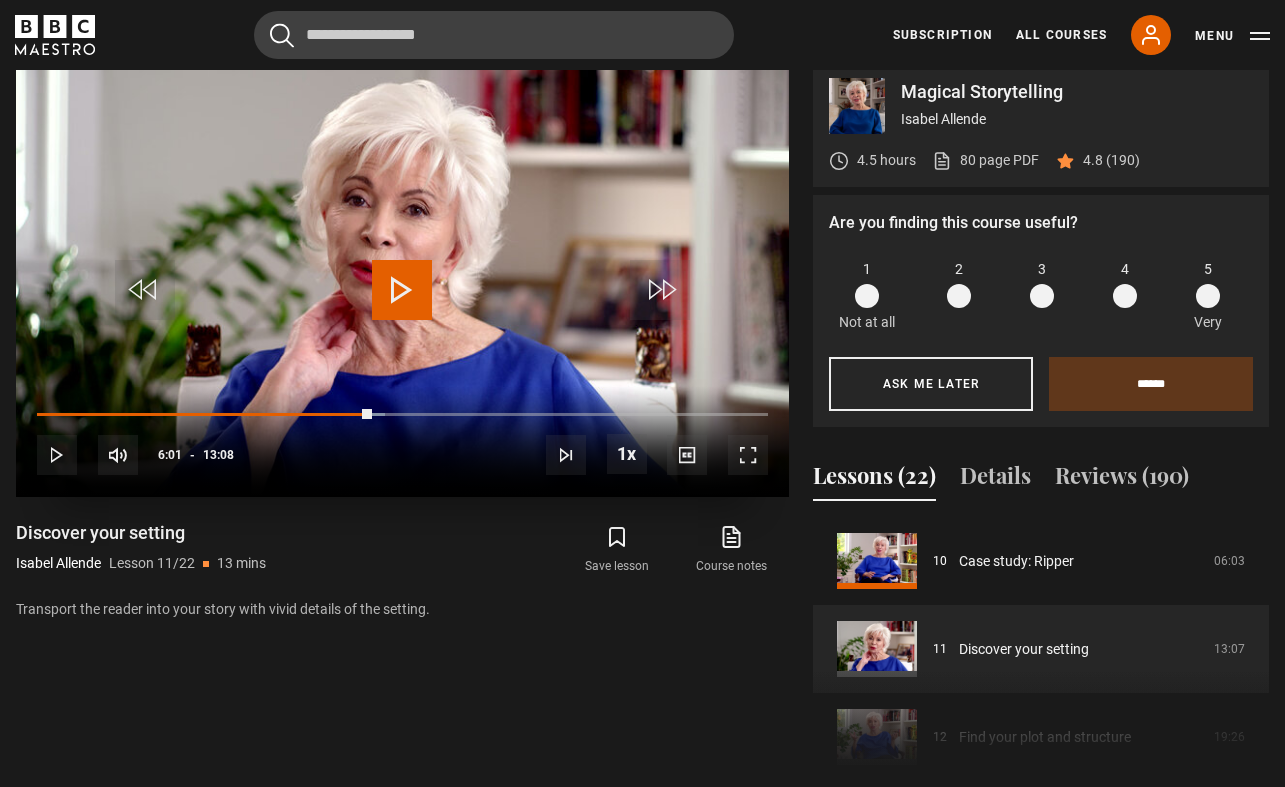 click at bounding box center (57, 455) 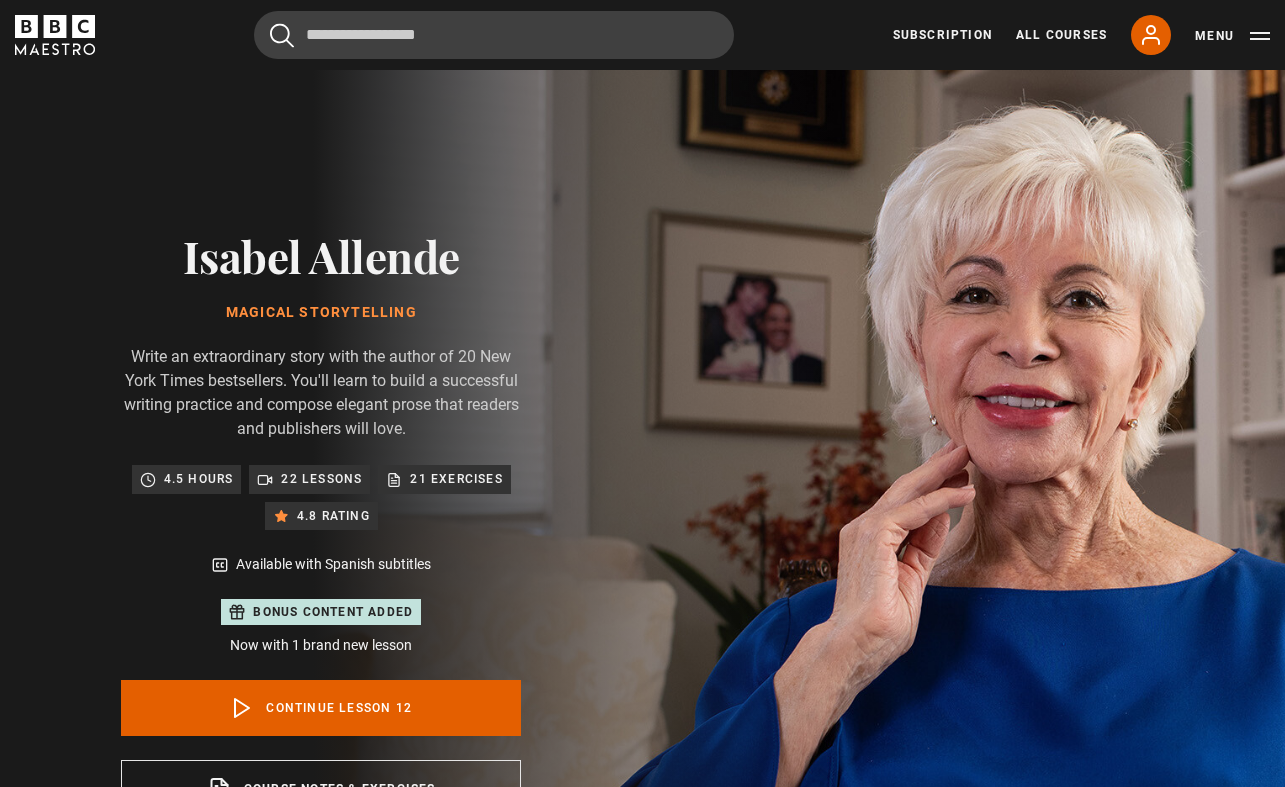 scroll, scrollTop: 976, scrollLeft: 0, axis: vertical 